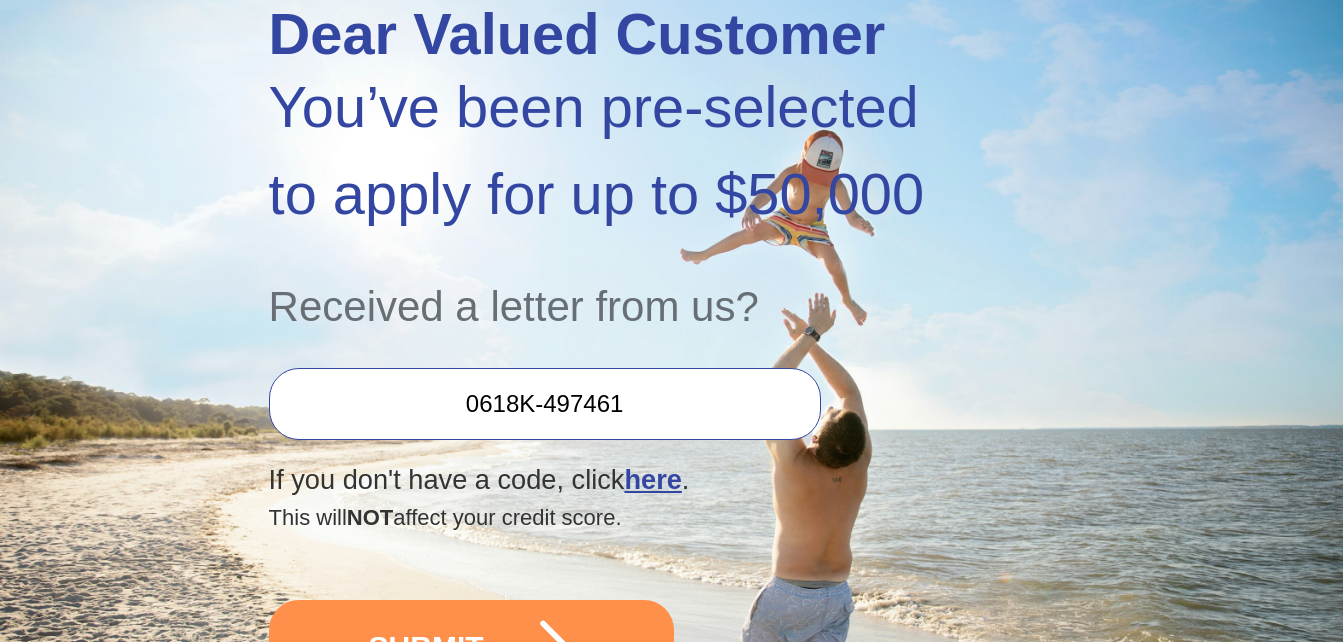 scroll, scrollTop: 300, scrollLeft: 0, axis: vertical 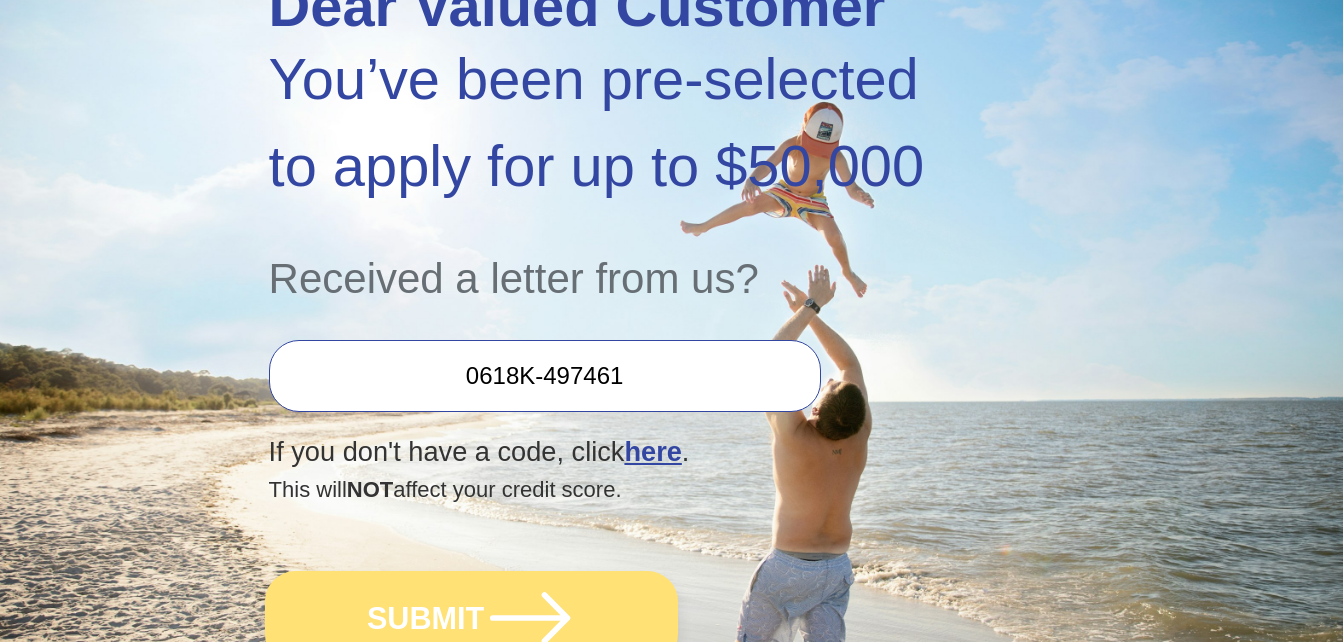 click on "SUBMIT" at bounding box center [471, 618] 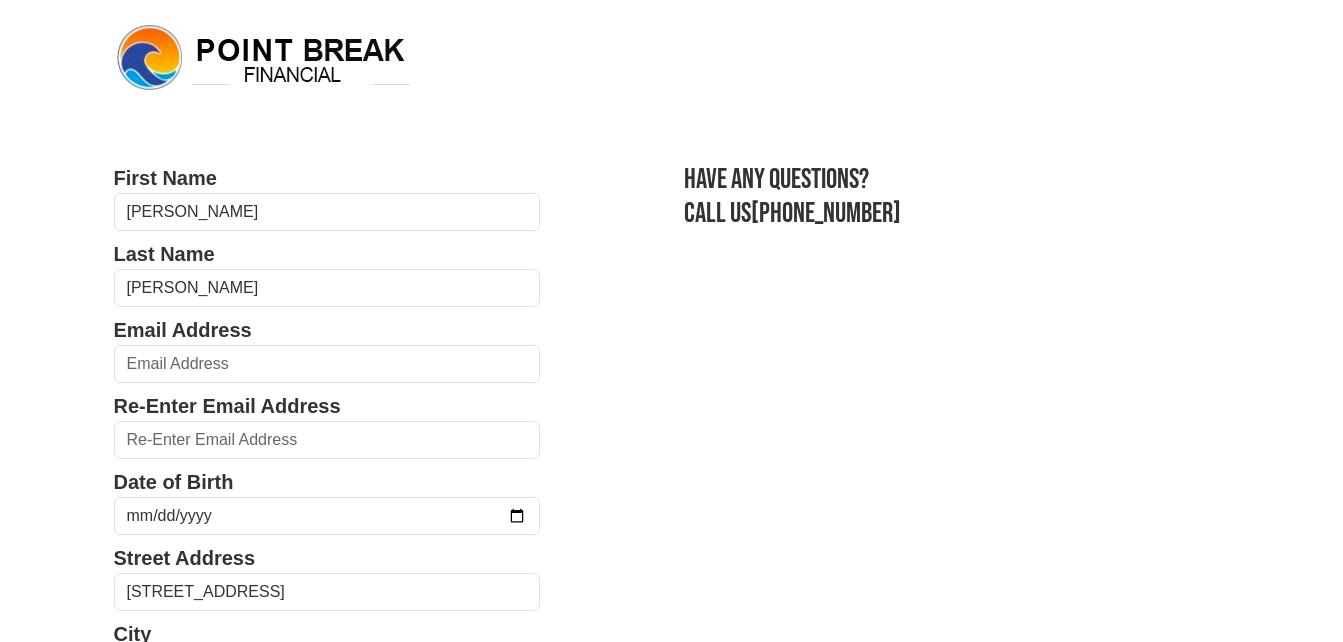 scroll, scrollTop: 0, scrollLeft: 0, axis: both 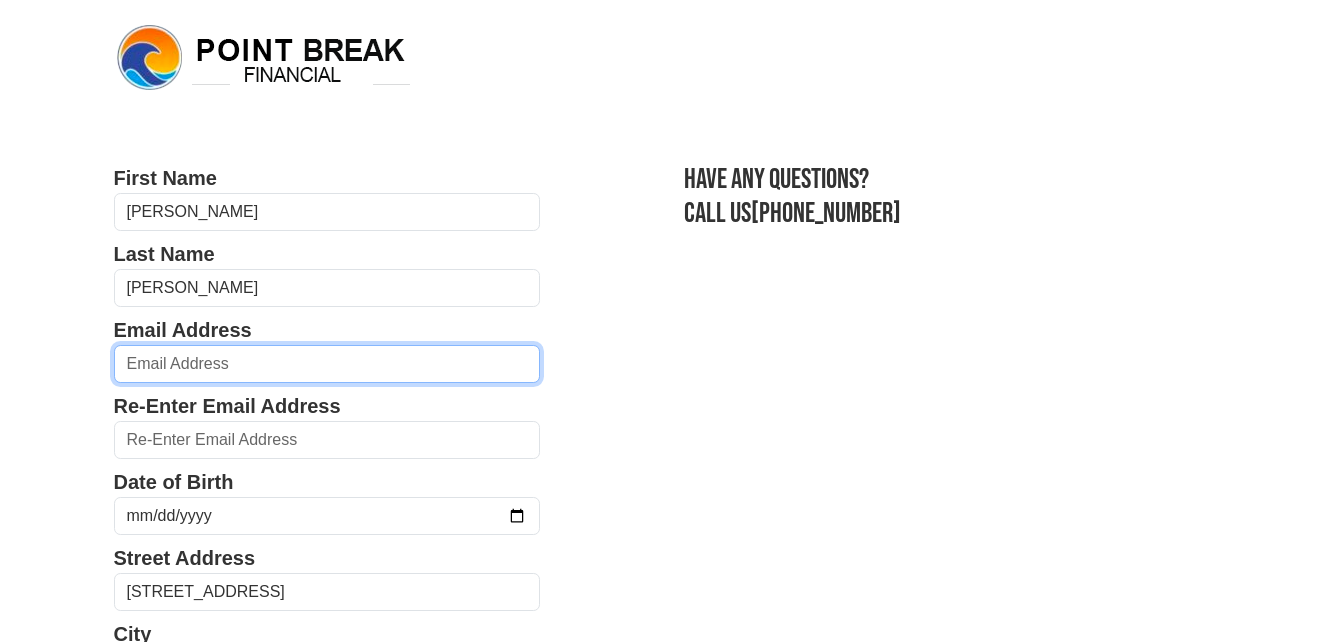 click at bounding box center (327, 364) 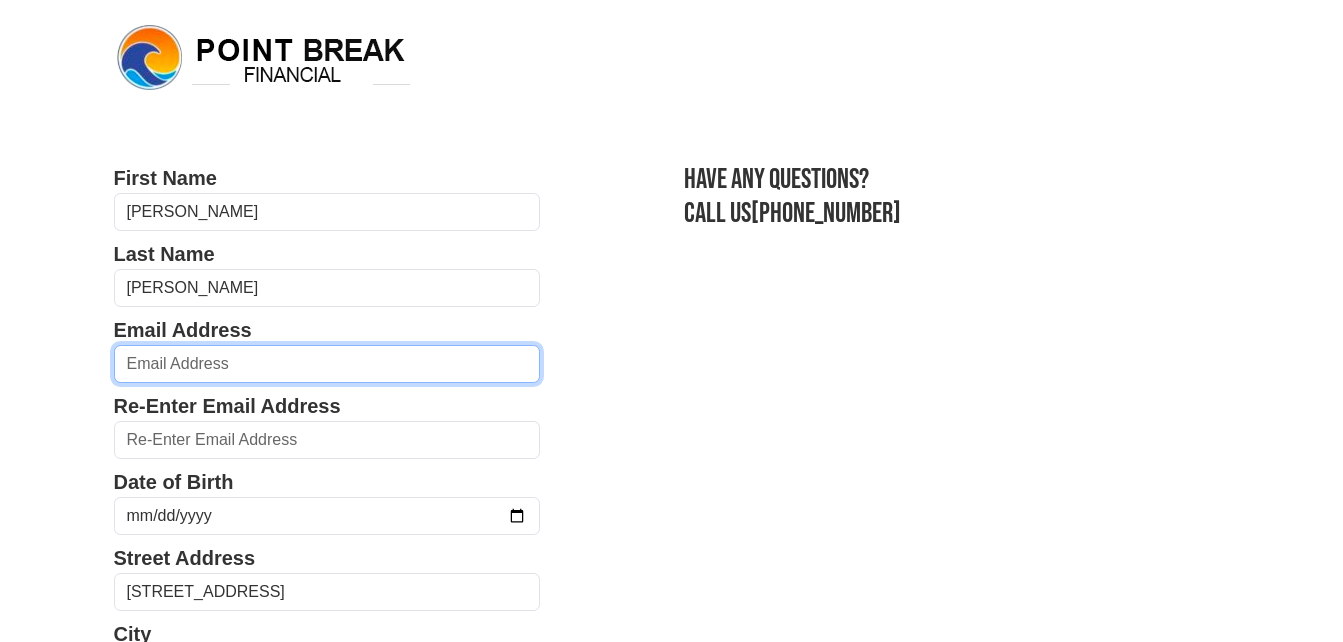 type on "lcurran001@yahoo.com" 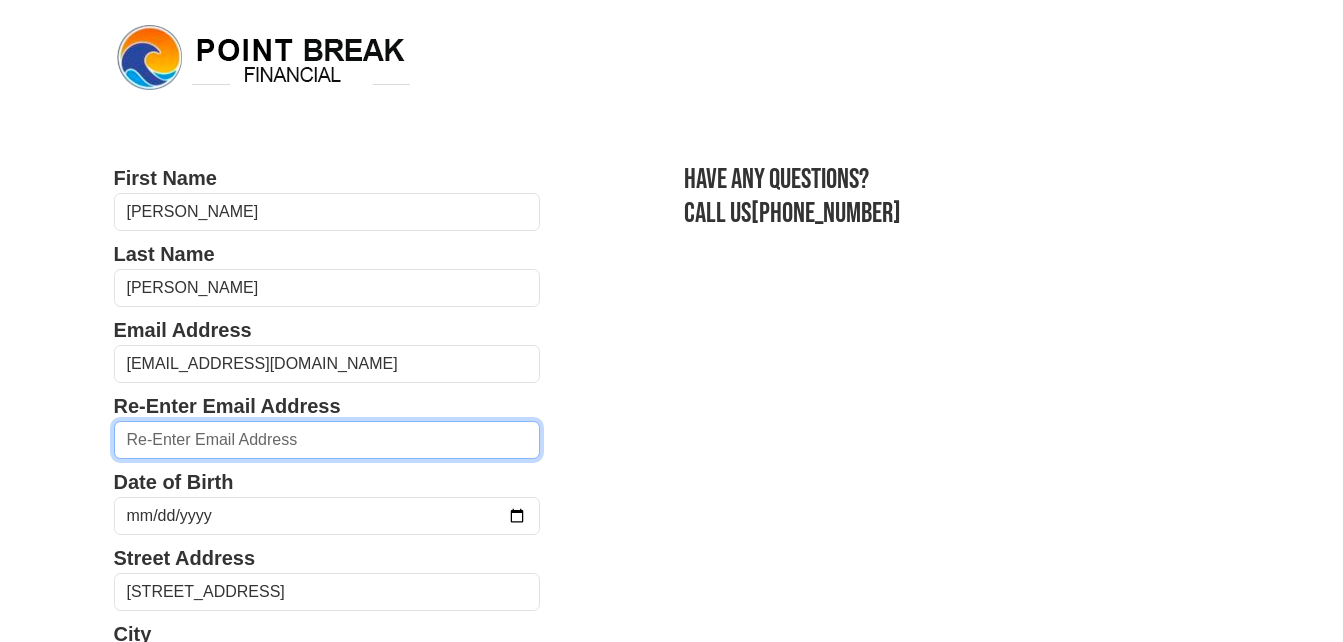 type on "lcurran001@yahoo.com" 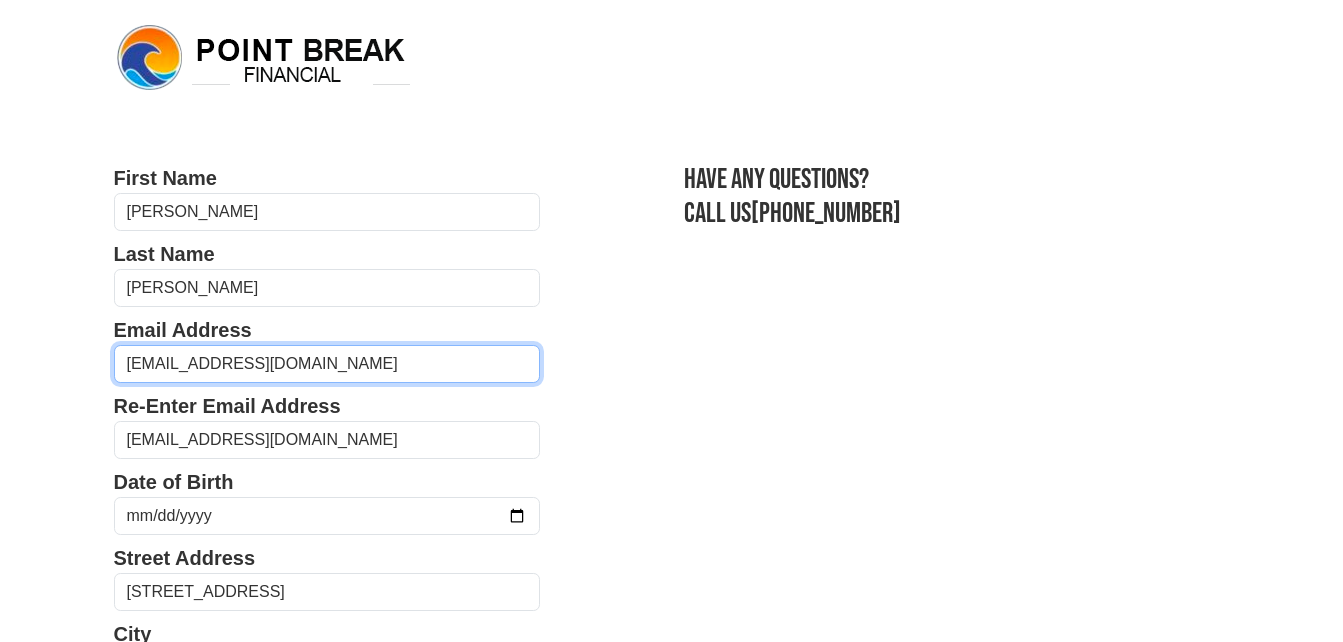 type on "(513) 375-8499" 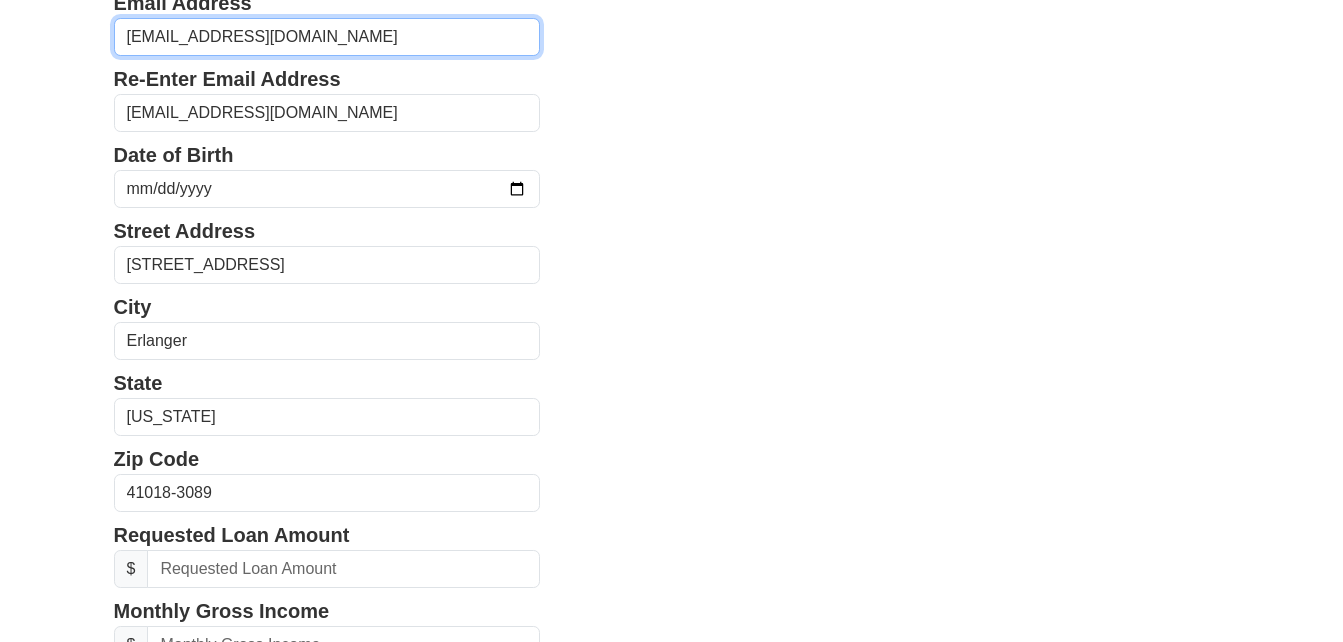scroll, scrollTop: 227, scrollLeft: 0, axis: vertical 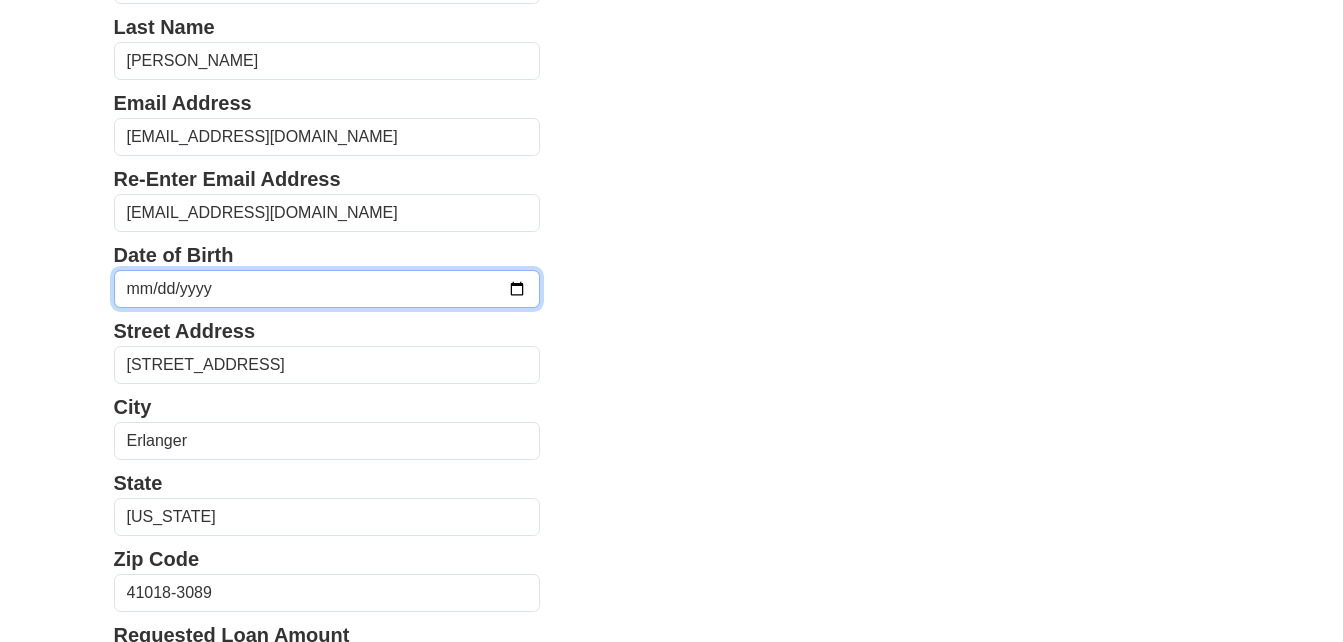 click at bounding box center (327, 289) 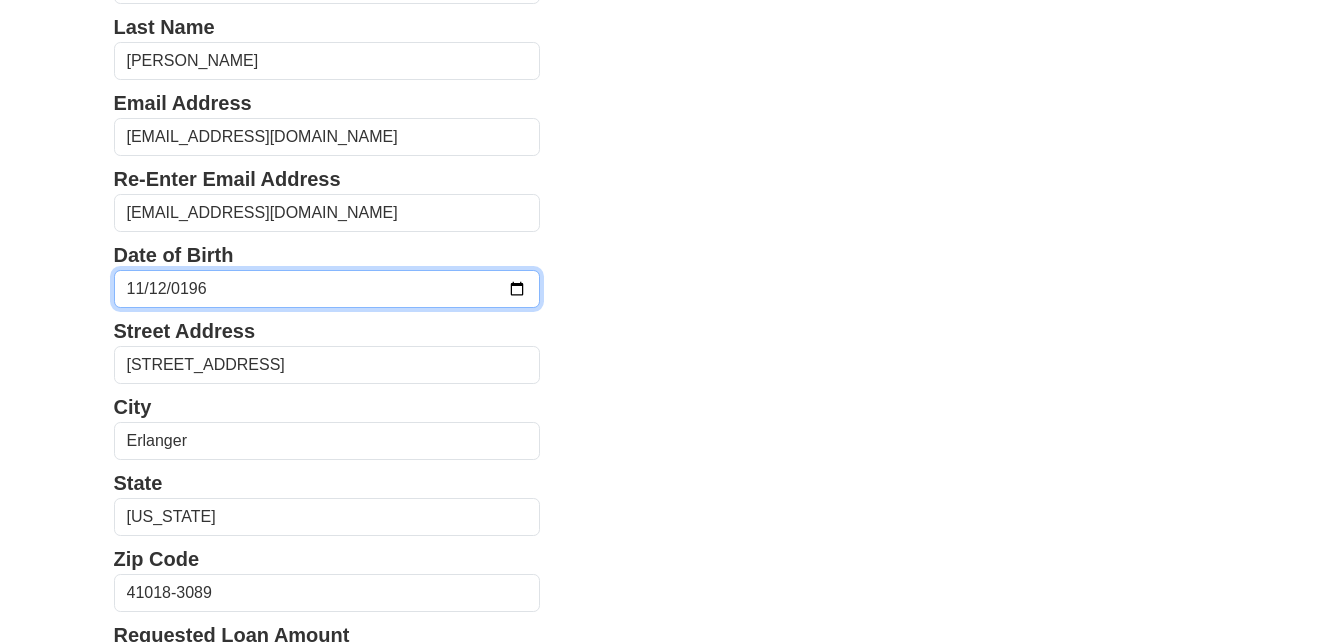 type on "1969-11-12" 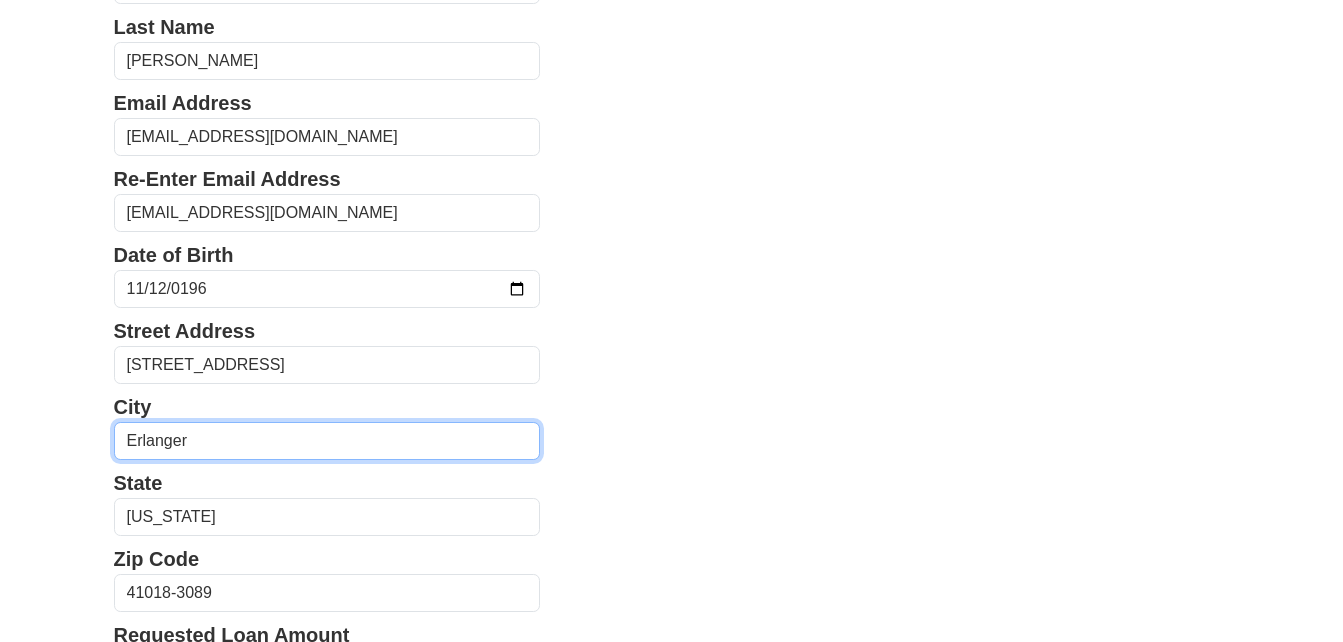 drag, startPoint x: 221, startPoint y: 441, endPoint x: 94, endPoint y: 440, distance: 127.00394 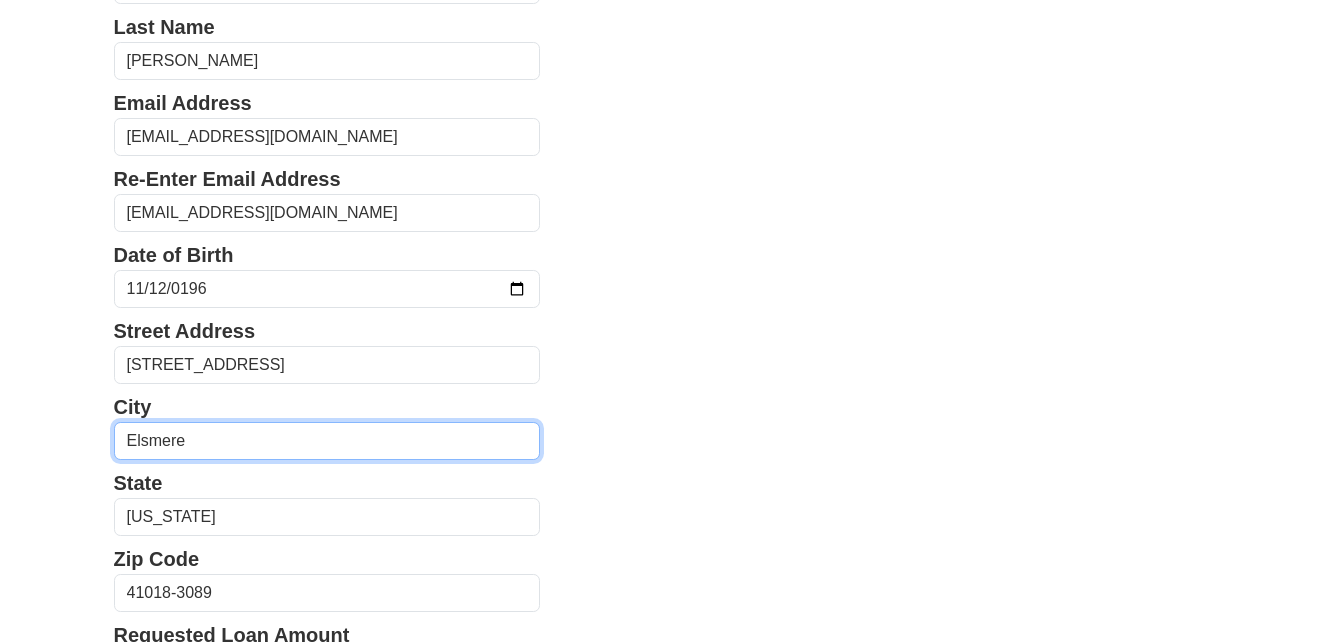 type on "Elsmere" 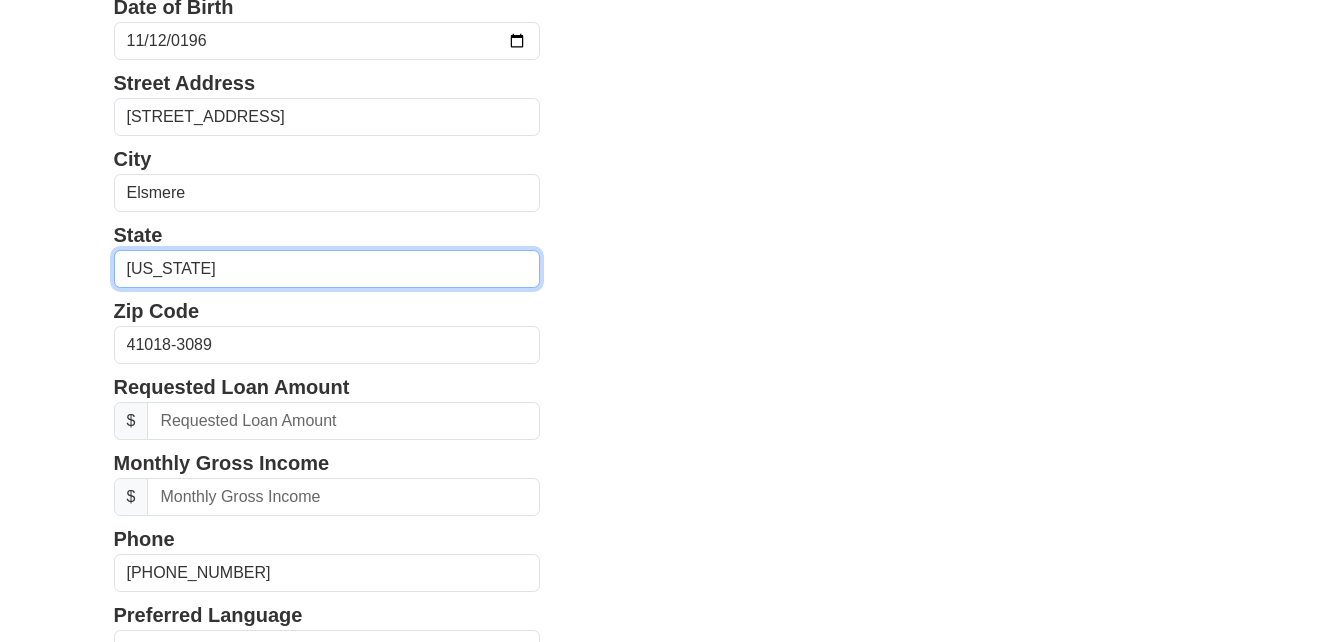 scroll, scrollTop: 527, scrollLeft: 0, axis: vertical 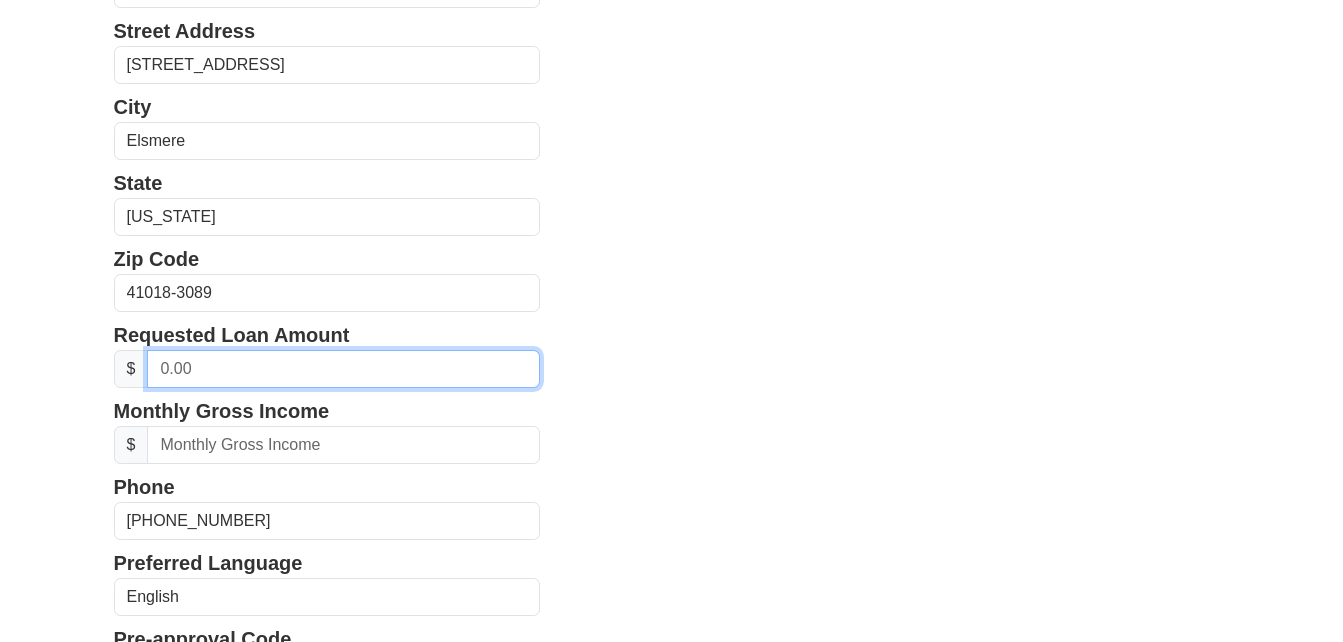 click at bounding box center [343, 369] 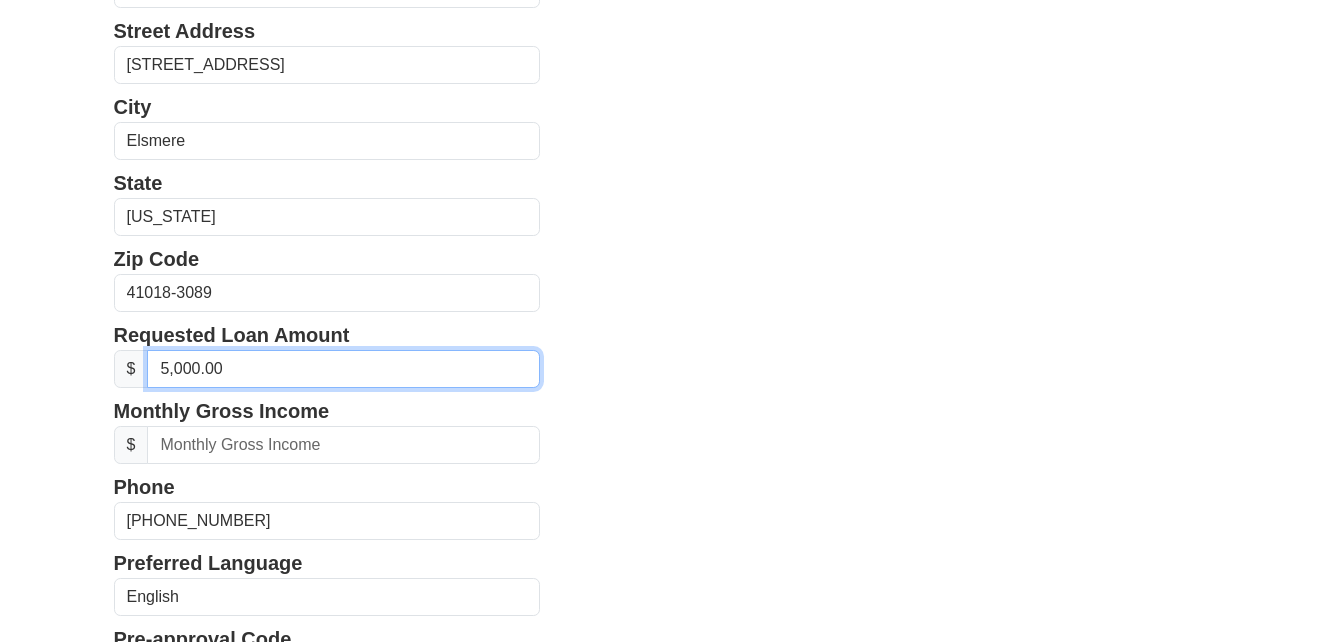type on "50,000.00" 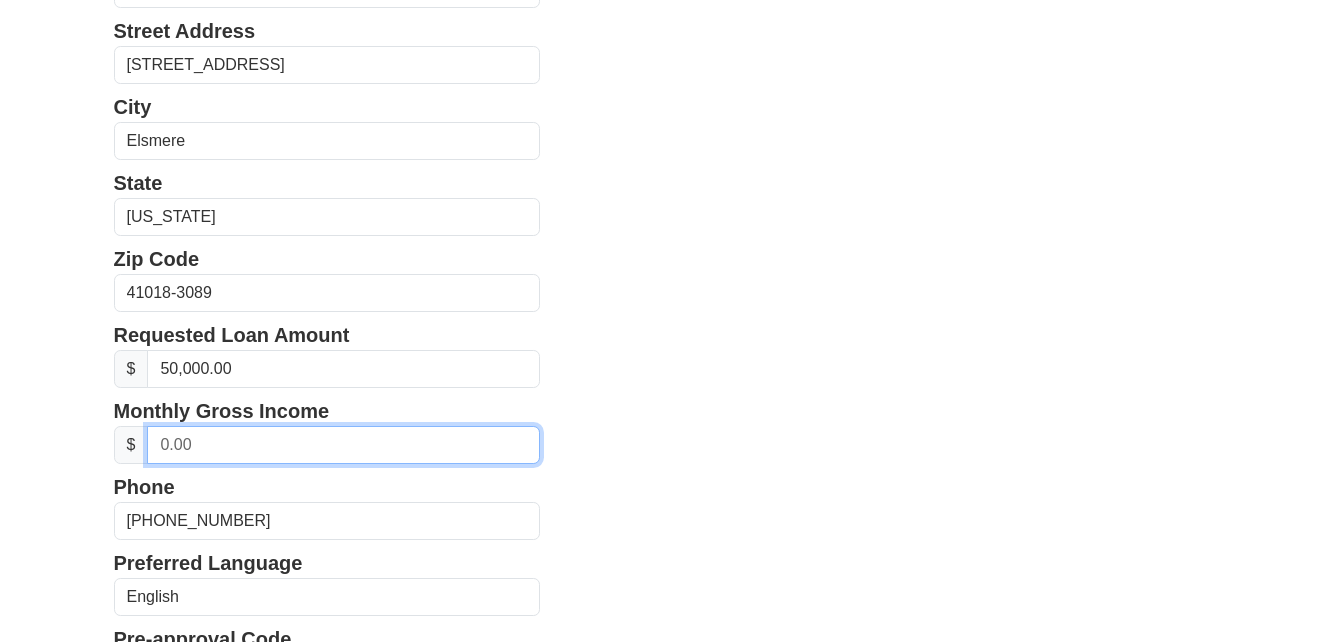 click at bounding box center (343, 445) 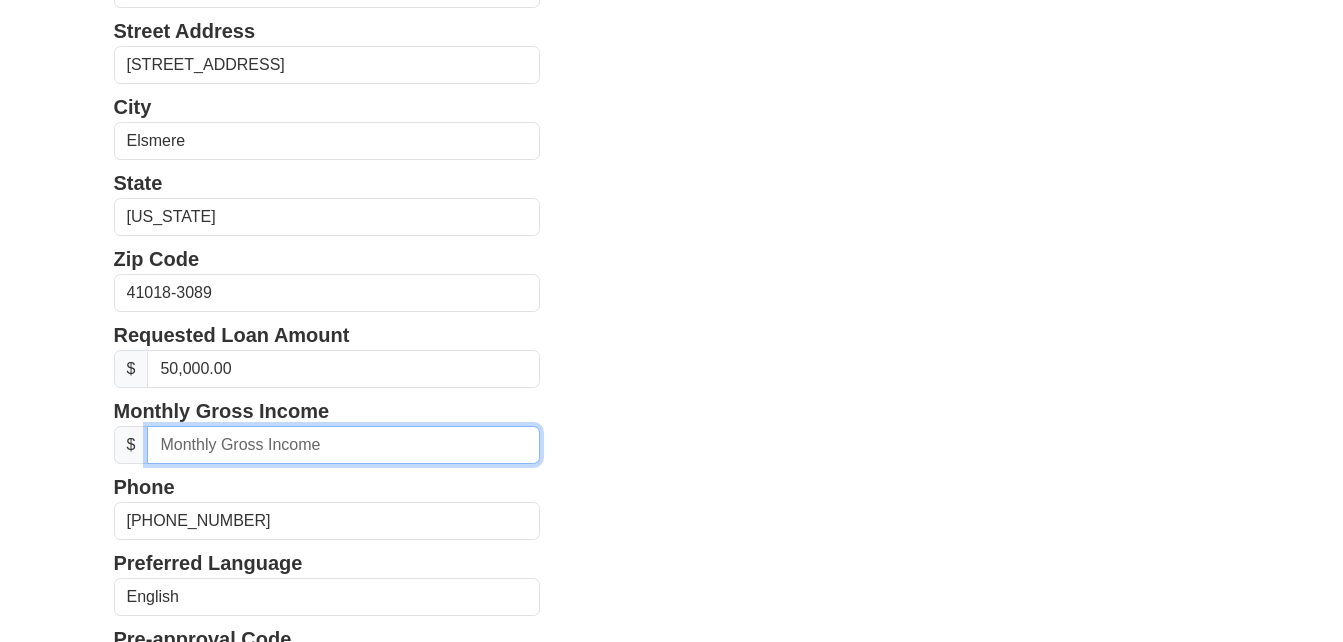click at bounding box center (343, 445) 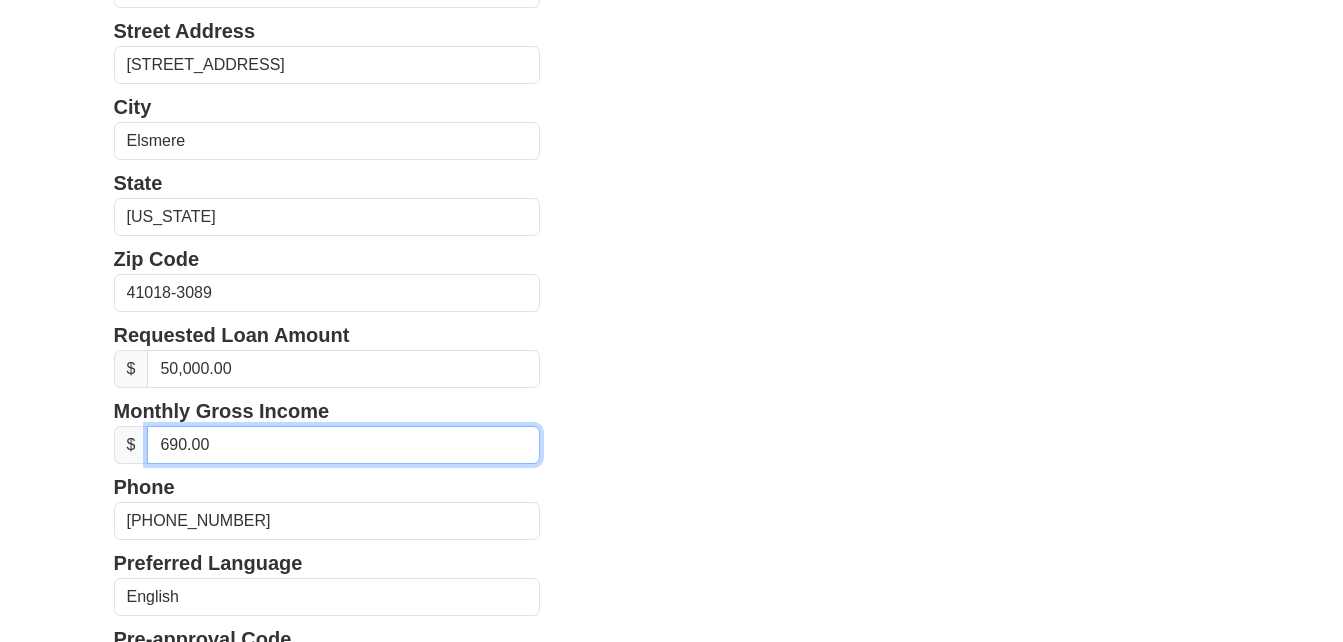 type on "6,900.00" 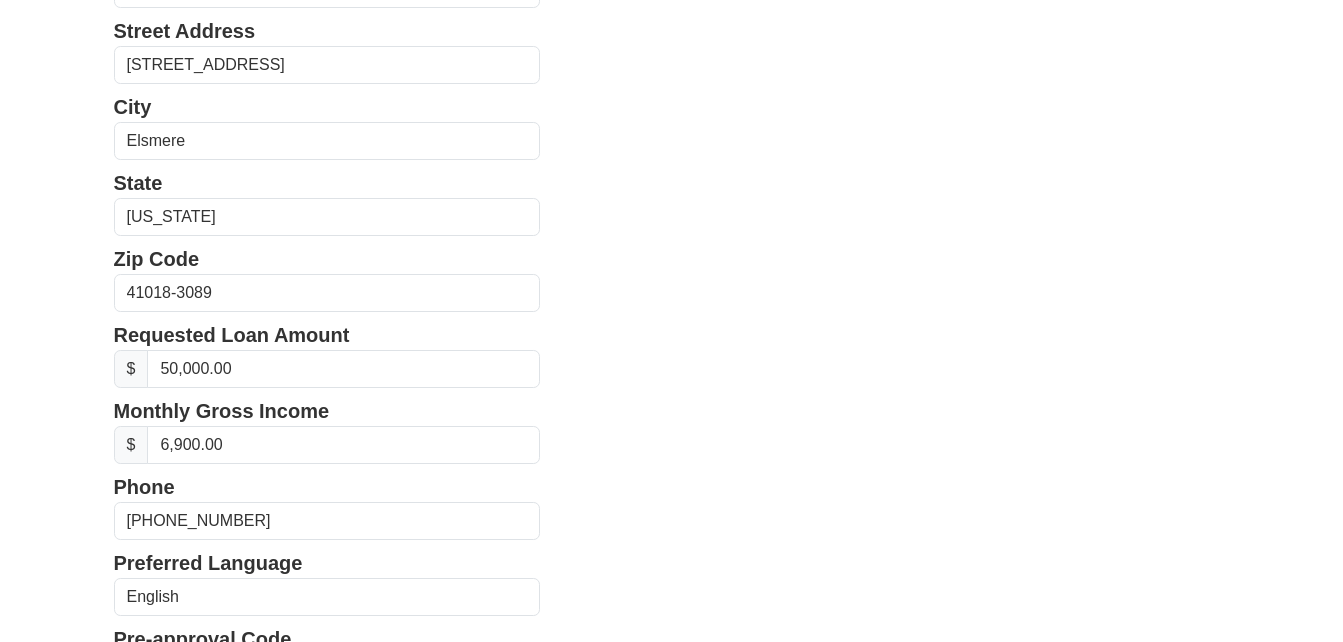 click on "First Name
Lisa
Last Name
Curran
Email Address
lcurran001@yahoo.com
Re-Enter Email Address
lcurran001@yahoo.com
Date of Birth
1969-11-12
Street Address
3703 Brookside Dr Apt A
City
Elsmere
State
Alabama
Alaska
Arizona
Arkansas
California
Colorado
Connecticut
Delaware
District of Columbia
Florida
Georgia
Hawaii
Idaho
Illinois" at bounding box center (672, 289) 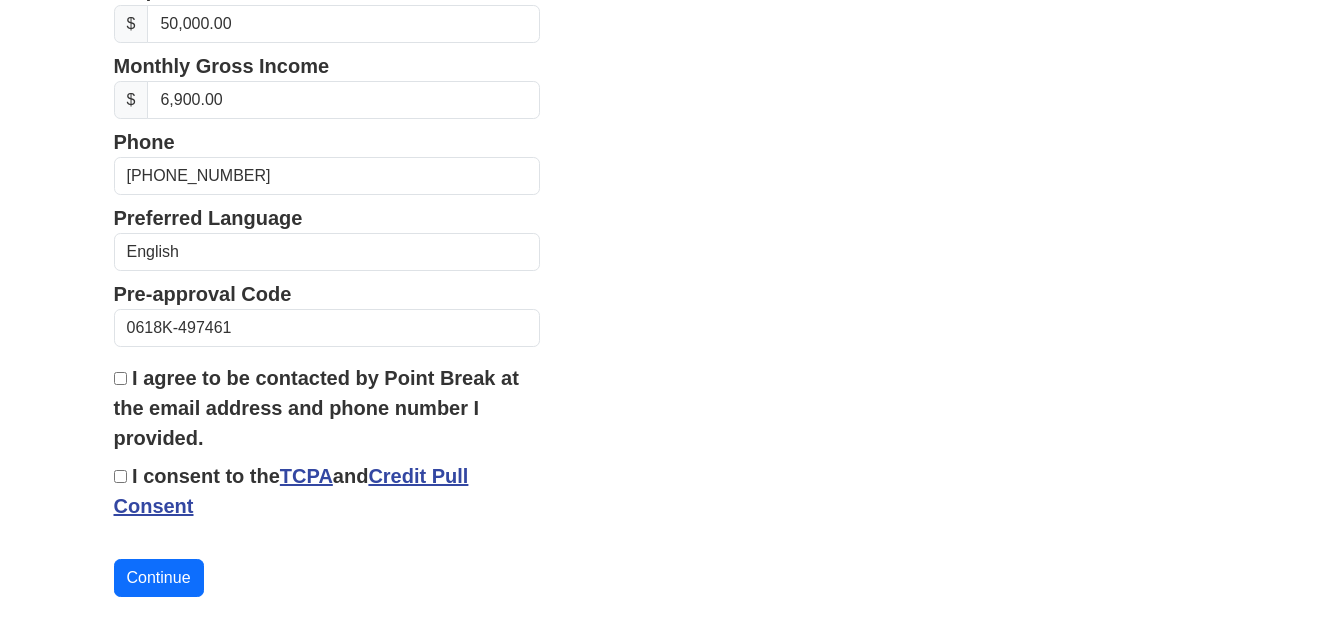 scroll, scrollTop: 887, scrollLeft: 0, axis: vertical 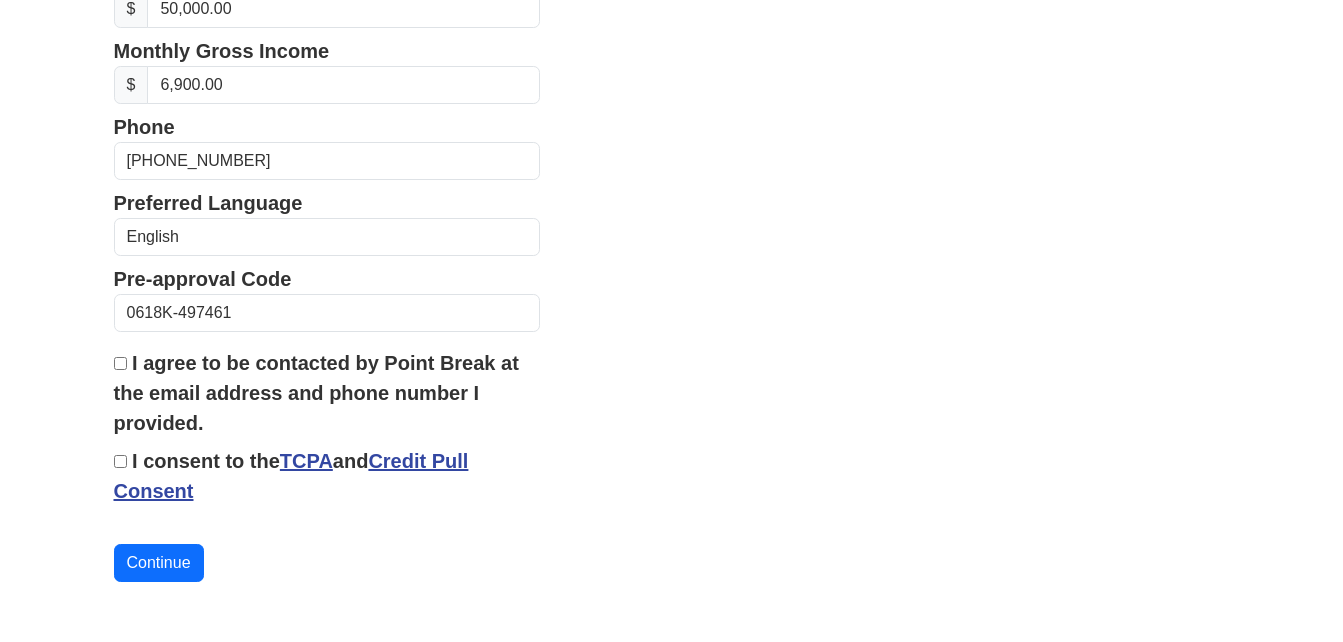click on "I agree to be contacted by Point Break at the email address and phone number I provided." at bounding box center (120, 363) 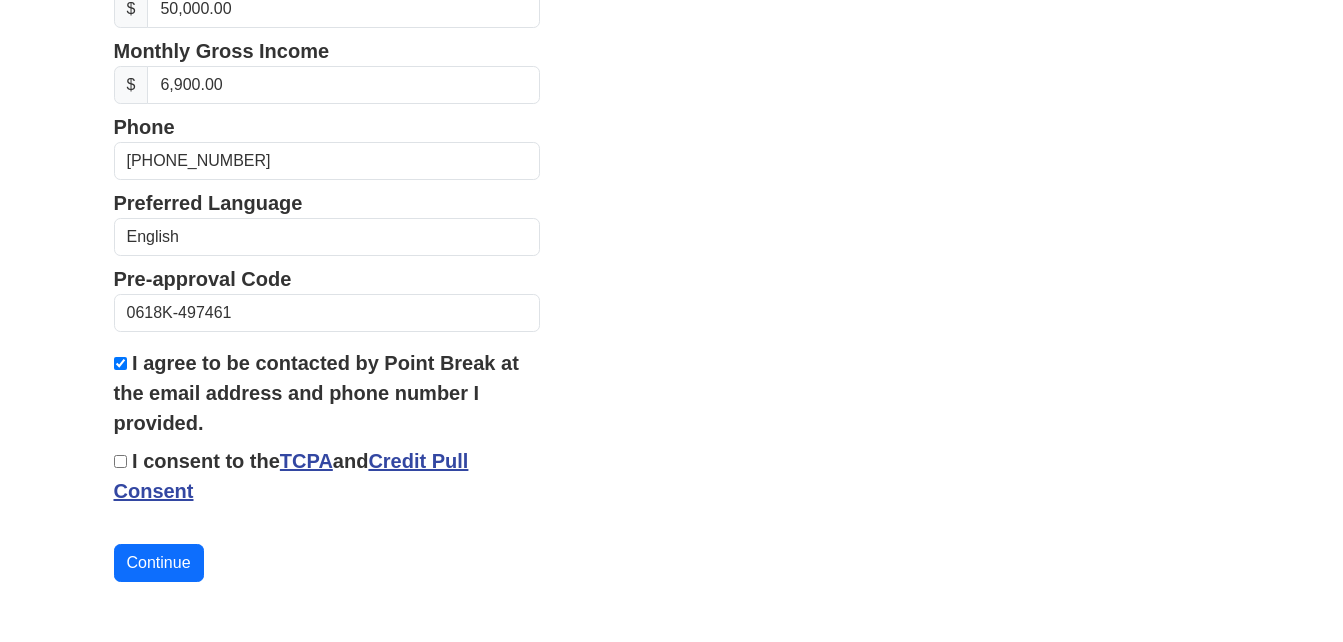 click on "I consent to the
TCPA  and
Credit Pull Consent" at bounding box center (120, 461) 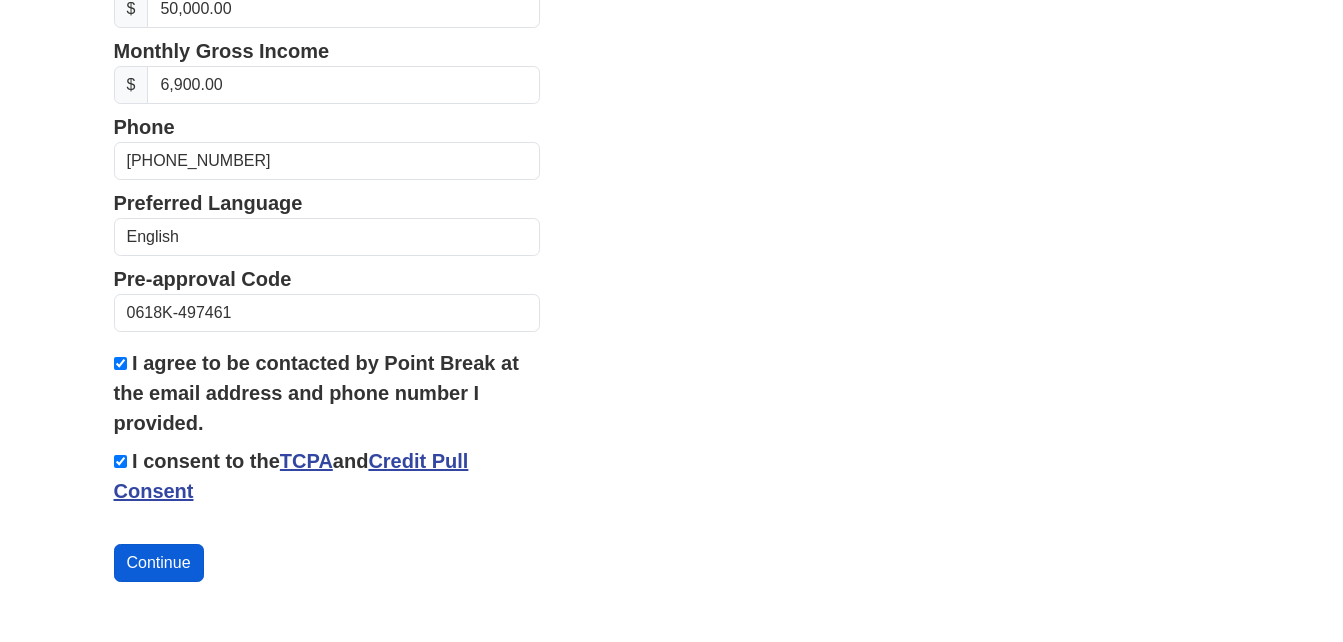 click on "Continue" at bounding box center [159, 563] 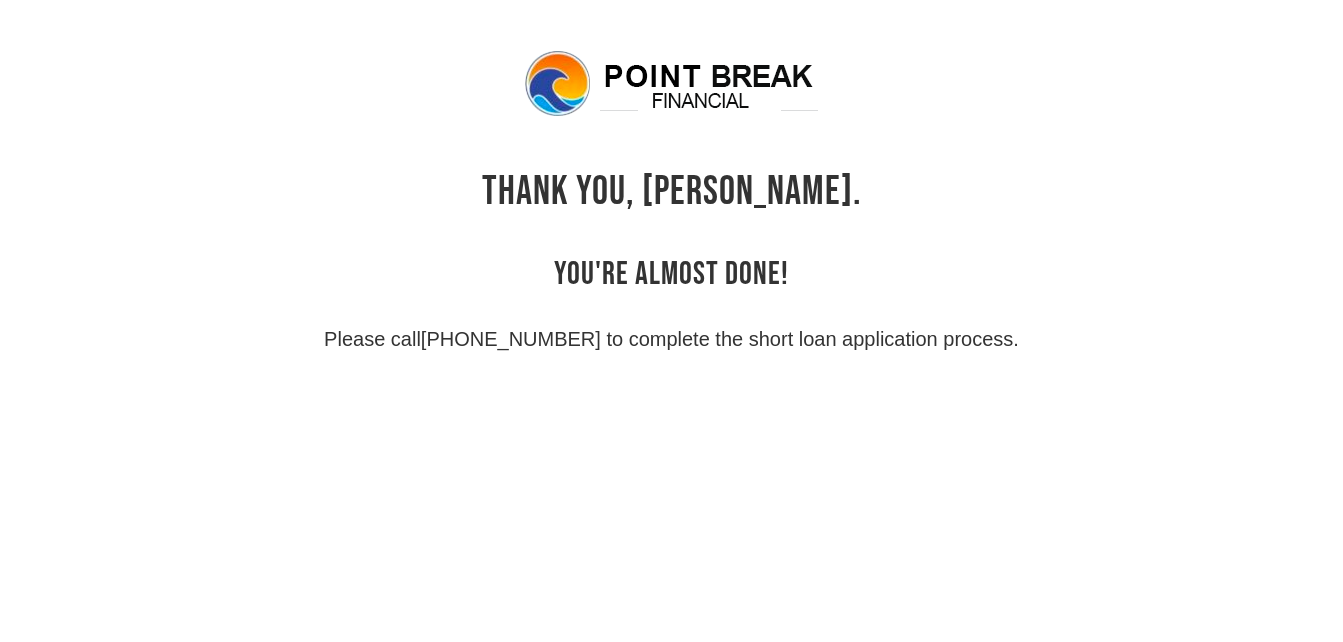 scroll, scrollTop: 0, scrollLeft: 0, axis: both 